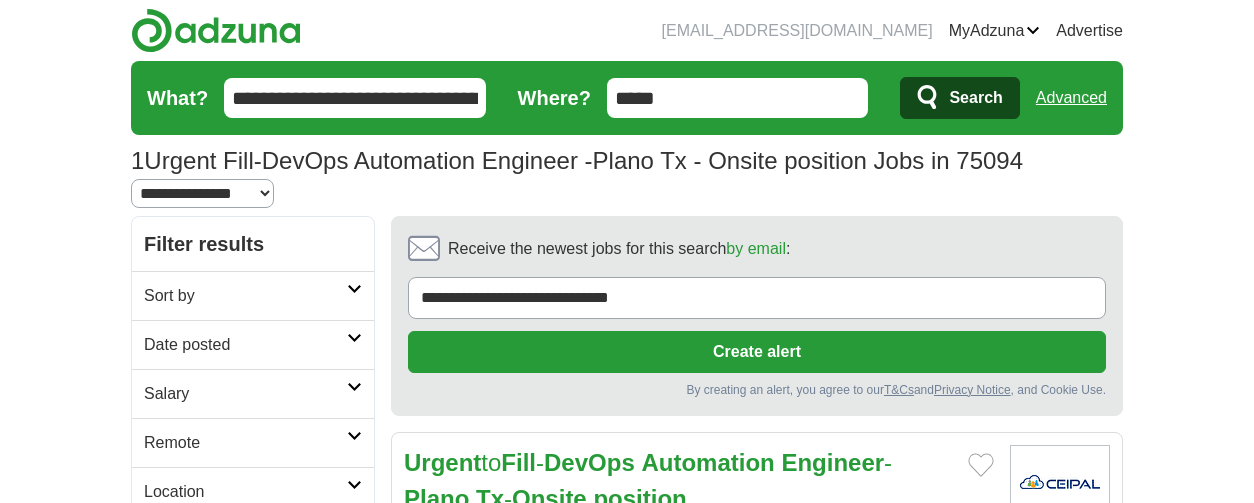 scroll, scrollTop: 0, scrollLeft: 0, axis: both 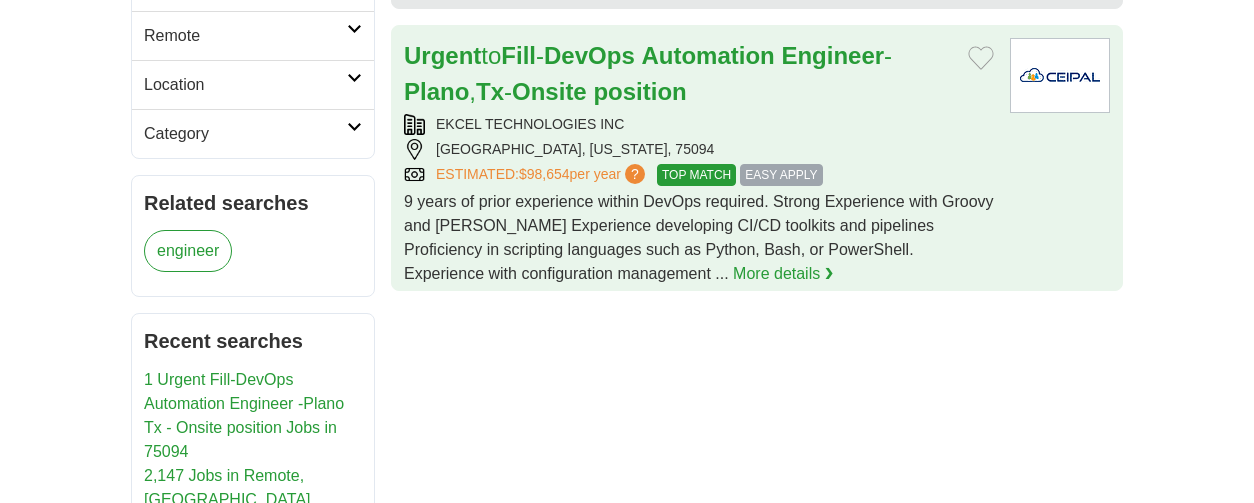 click on "EASY APPLY" at bounding box center (781, 175) 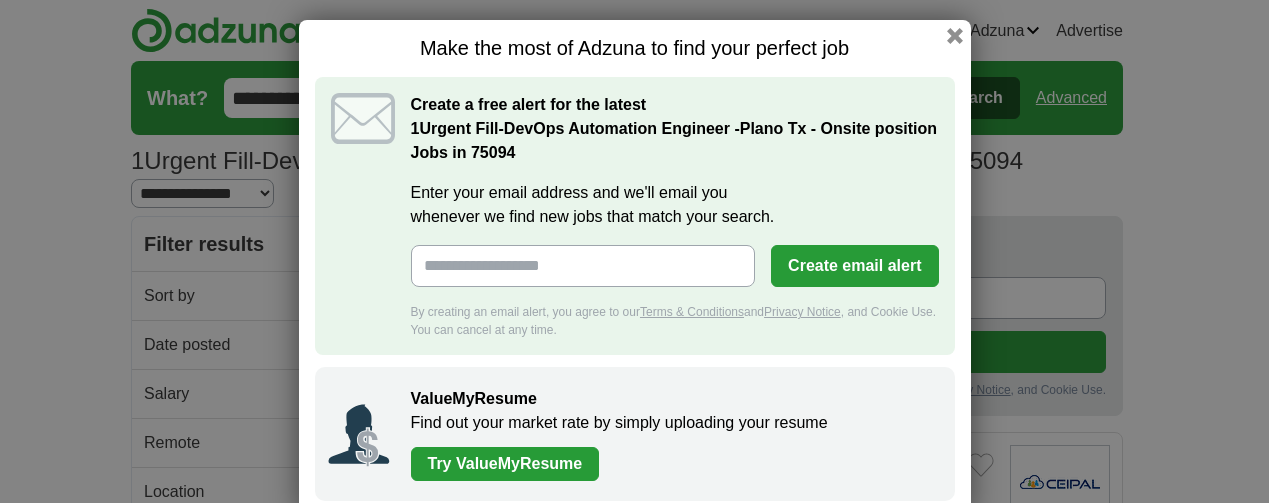 scroll, scrollTop: 0, scrollLeft: 0, axis: both 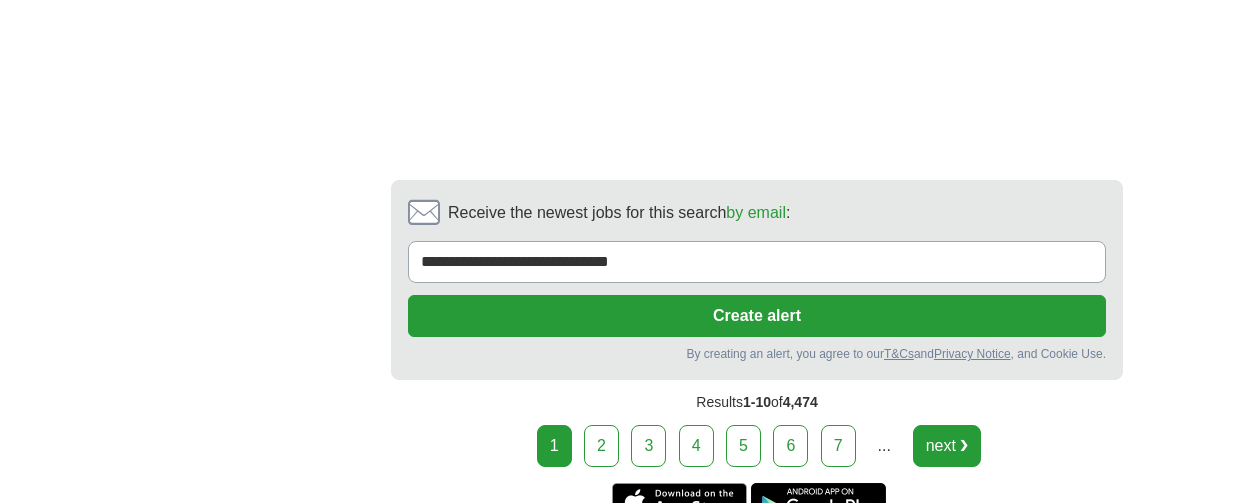 click on "next ❯" at bounding box center (947, 446) 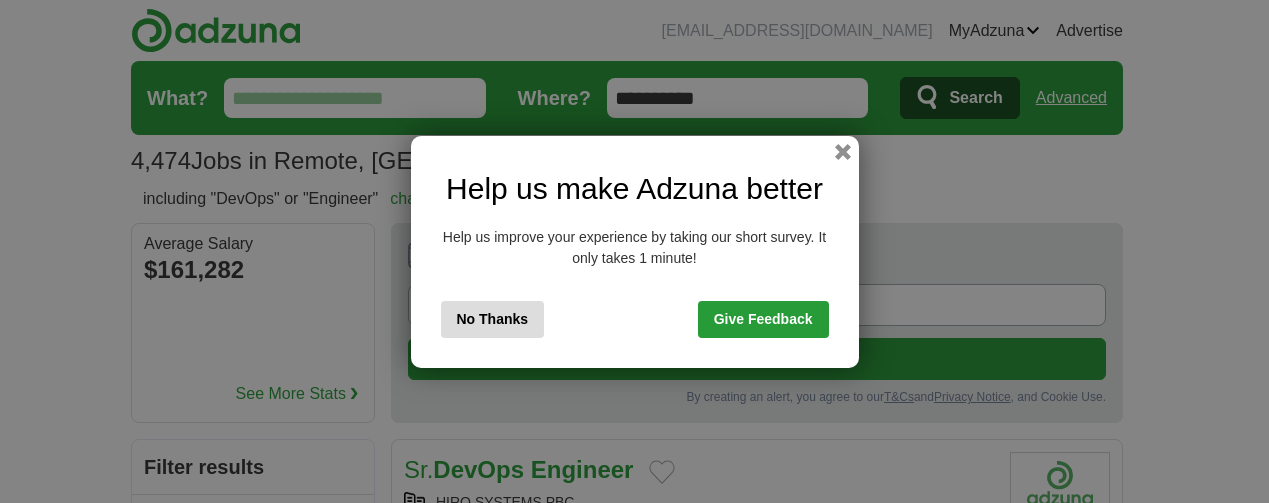 scroll, scrollTop: 0, scrollLeft: 0, axis: both 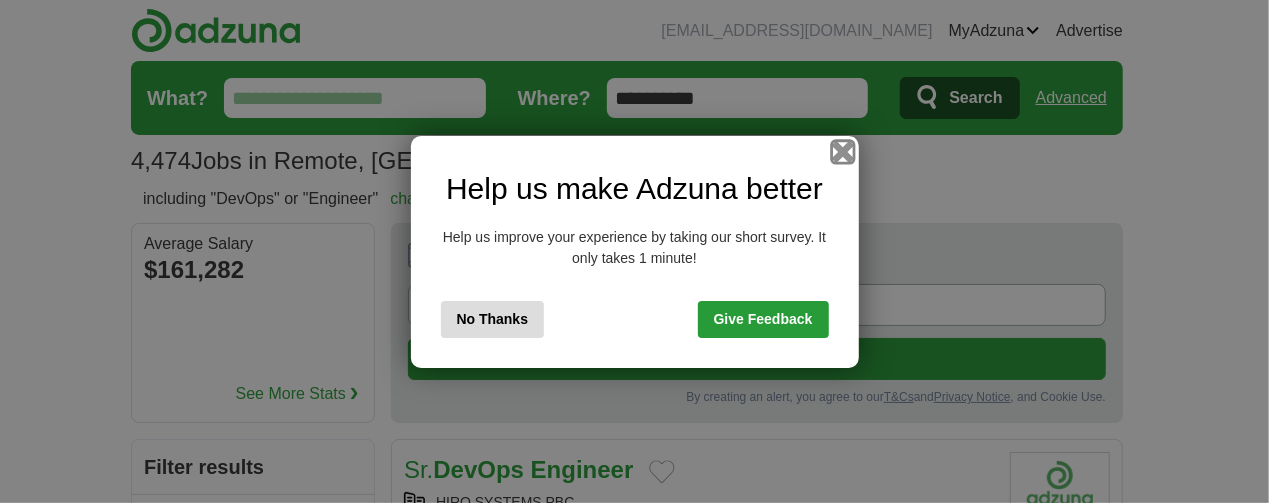 click at bounding box center (842, 151) 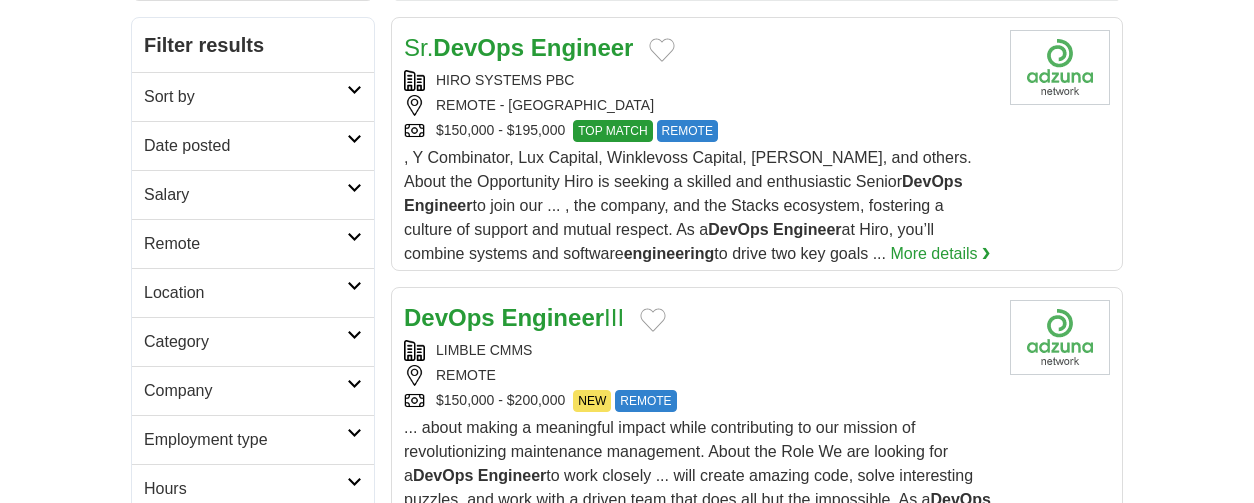 scroll, scrollTop: 424, scrollLeft: 0, axis: vertical 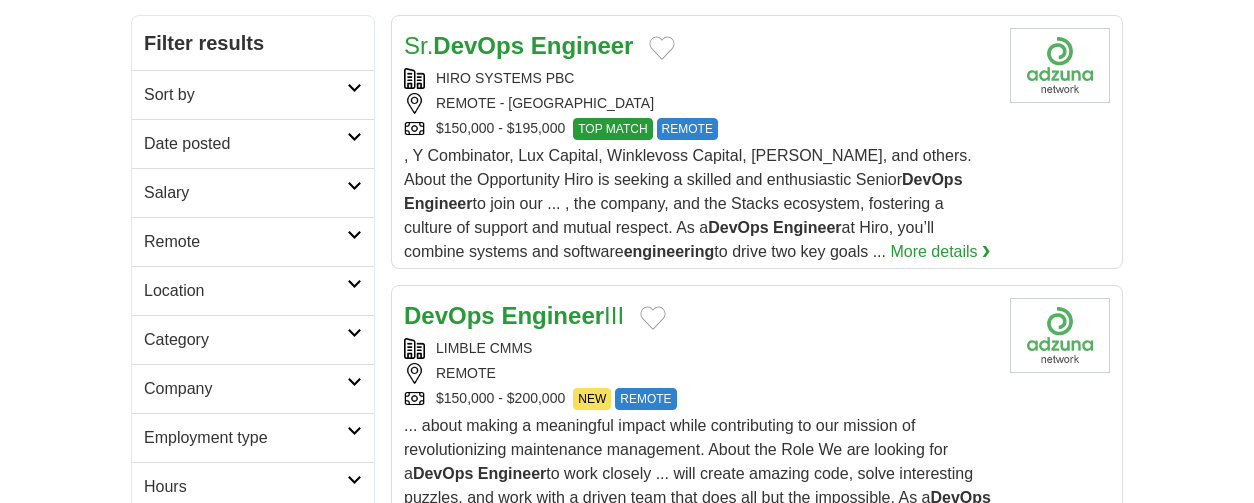 click on "Remote" at bounding box center [245, 242] 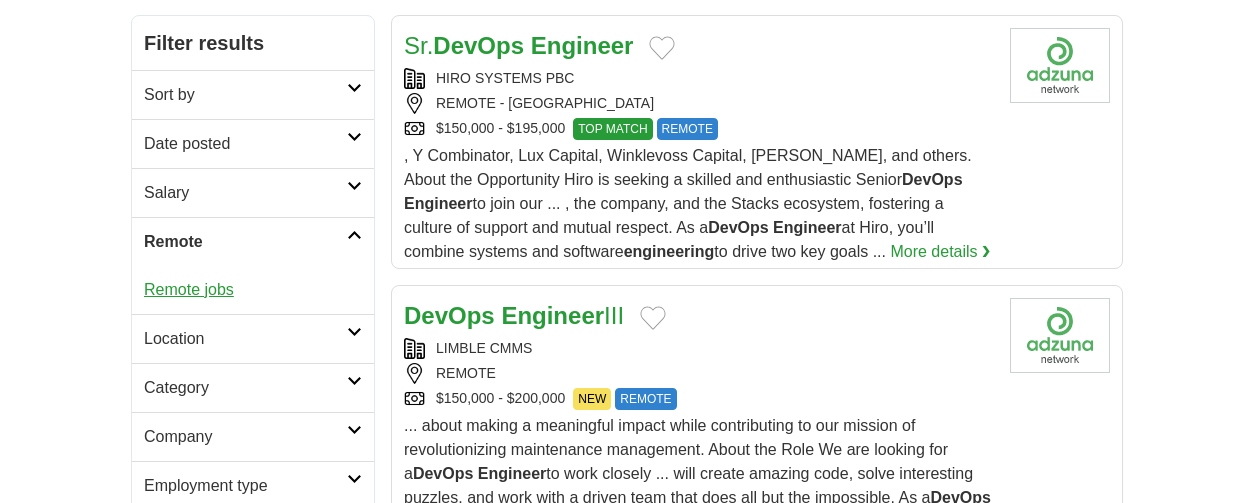 click on "Remote jobs" at bounding box center (189, 289) 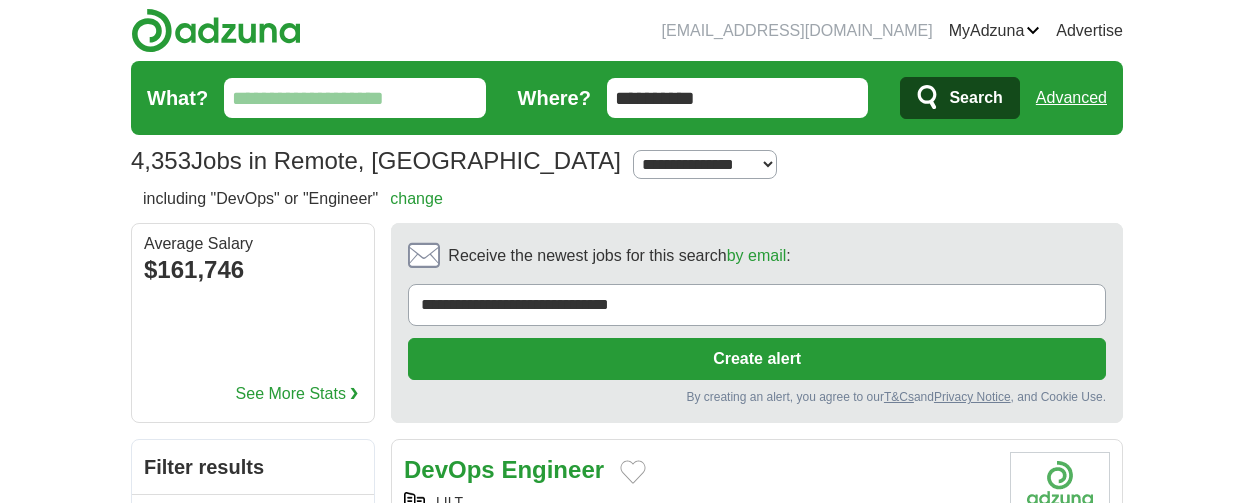 scroll, scrollTop: 0, scrollLeft: 0, axis: both 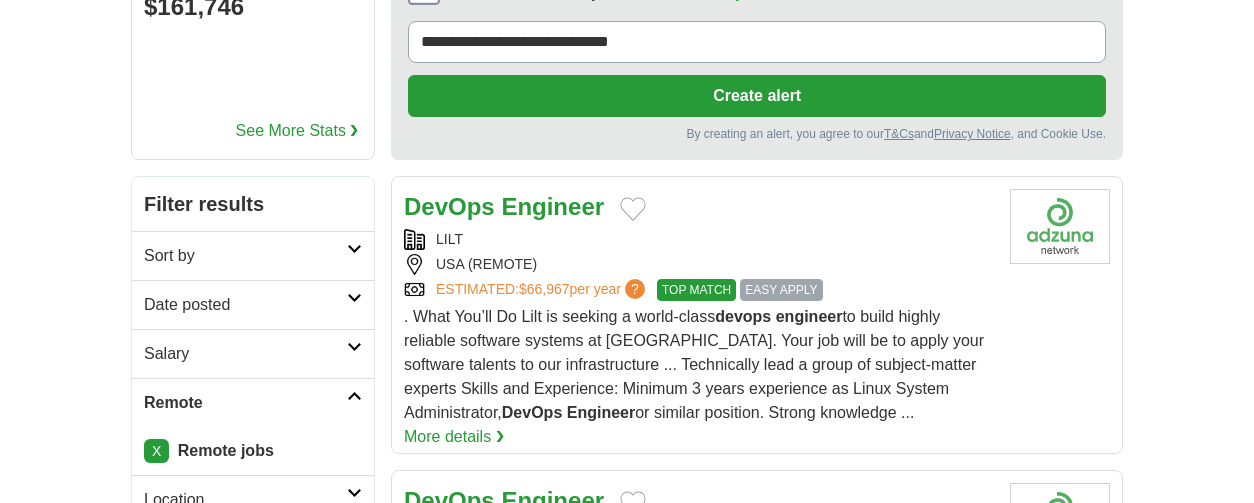 click at bounding box center [354, 249] 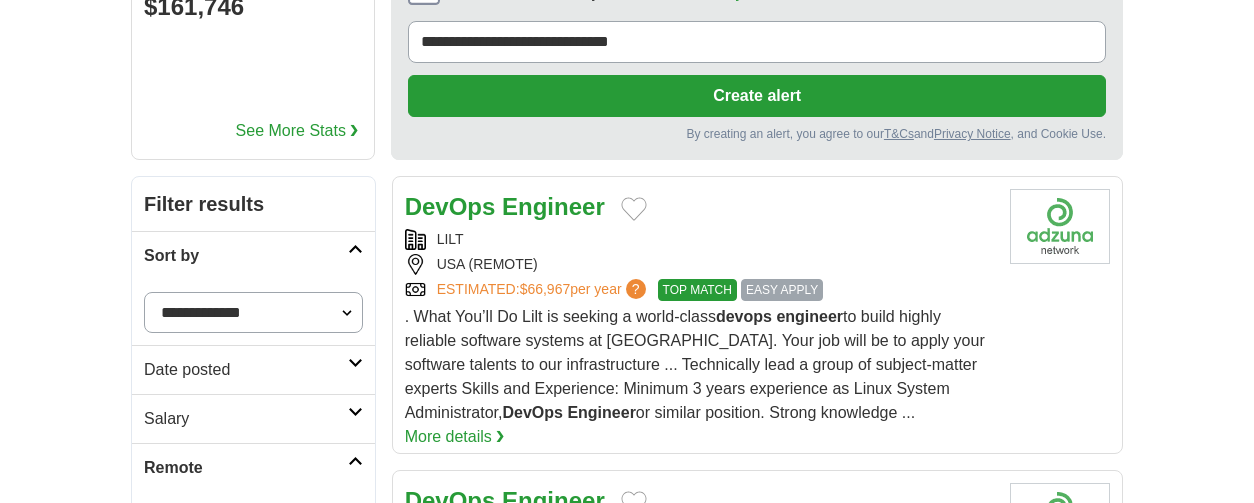 click on "**********" at bounding box center (253, 312) 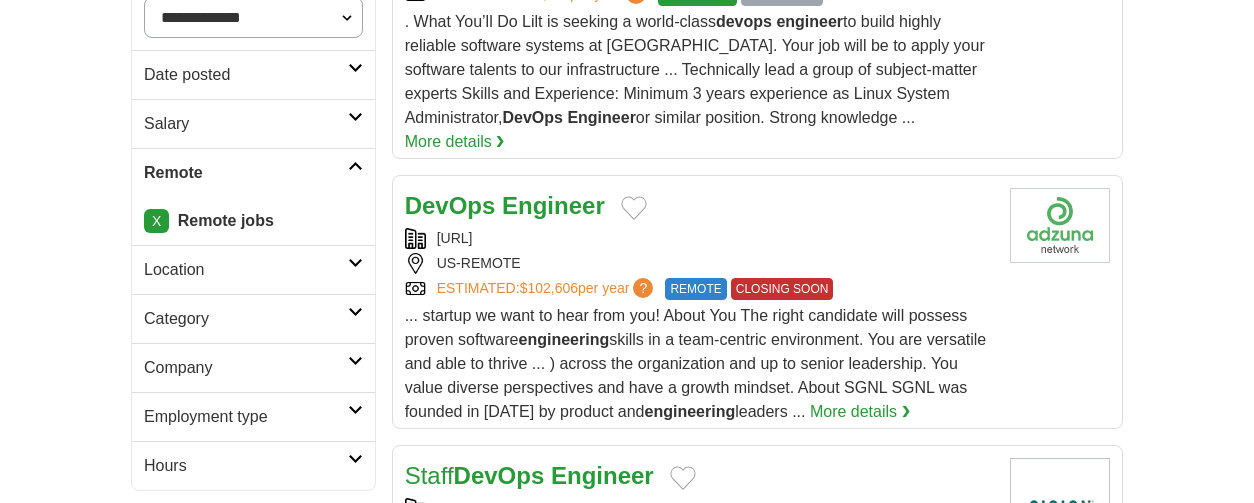 scroll, scrollTop: 567, scrollLeft: 0, axis: vertical 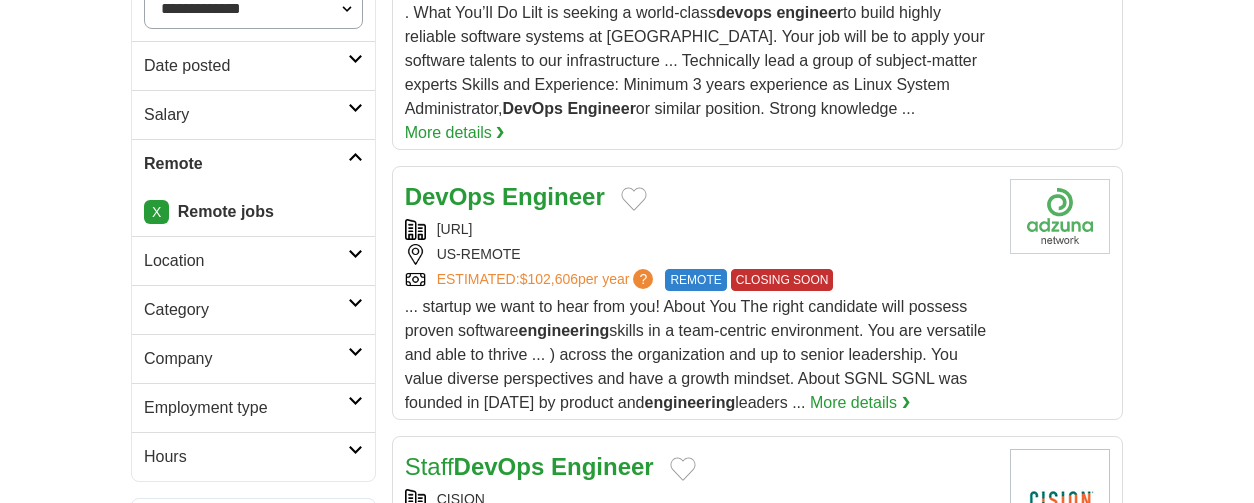 click on "Category" at bounding box center [246, 310] 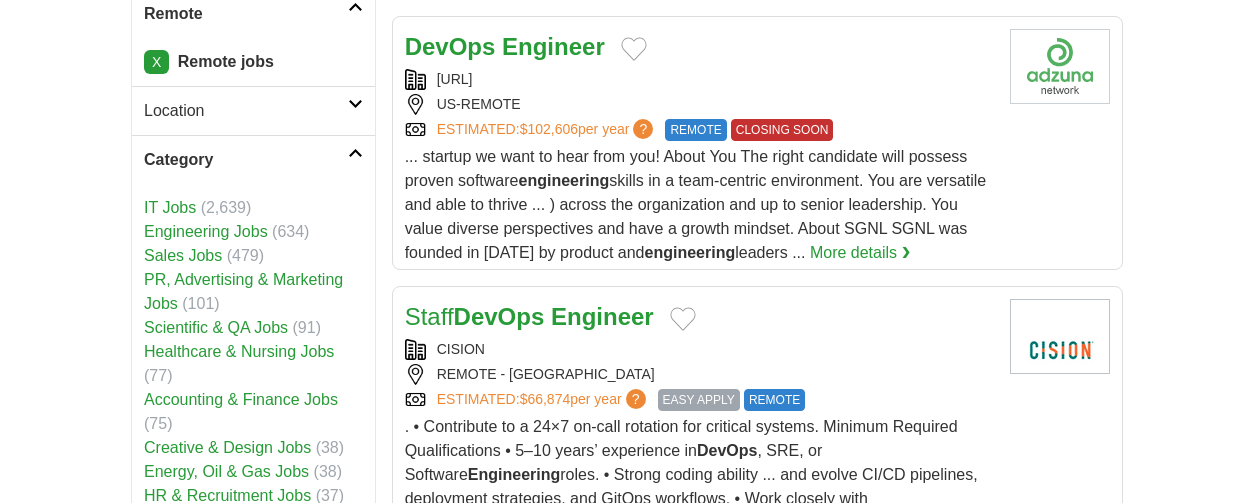 scroll, scrollTop: 714, scrollLeft: 0, axis: vertical 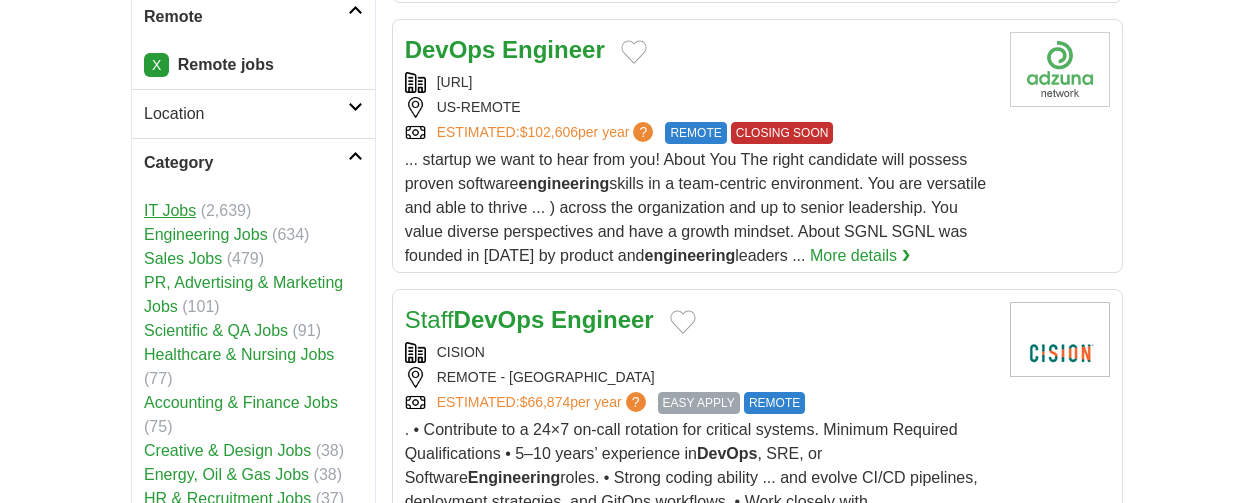 click on "IT Jobs" at bounding box center [170, 210] 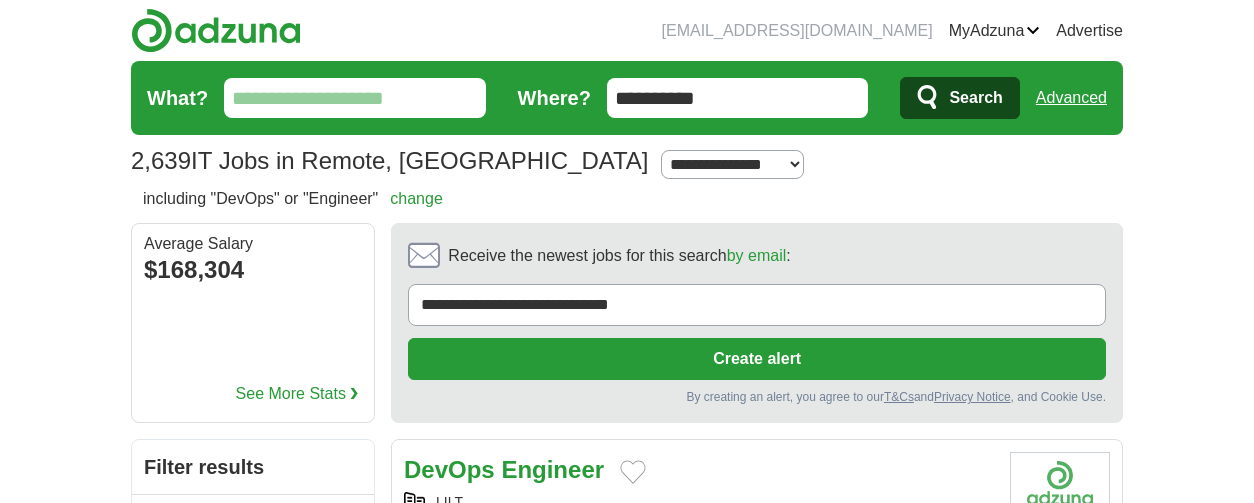 scroll, scrollTop: 0, scrollLeft: 0, axis: both 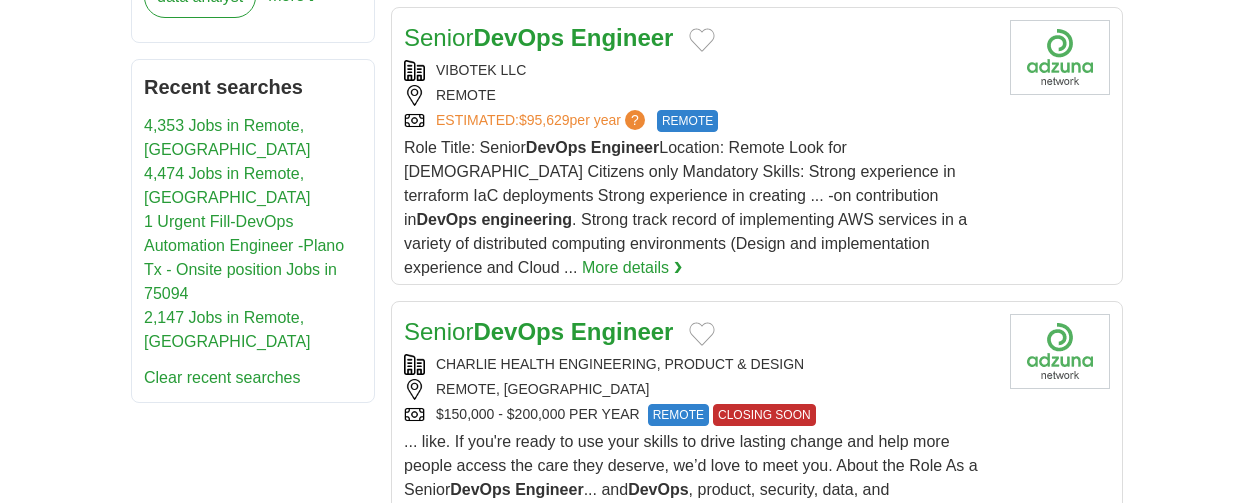 click on "DevOps   Engineer
LILT
[GEOGRAPHIC_DATA] (REMOTE)
ESTIMATED:
$66,967
per year
?
TOP MATCH EASY APPLY
TOP MATCH EASY APPLY
. What You’ll Do Lilt is seeking a world-class  devops   engineer DevOps" at bounding box center (757, 769) 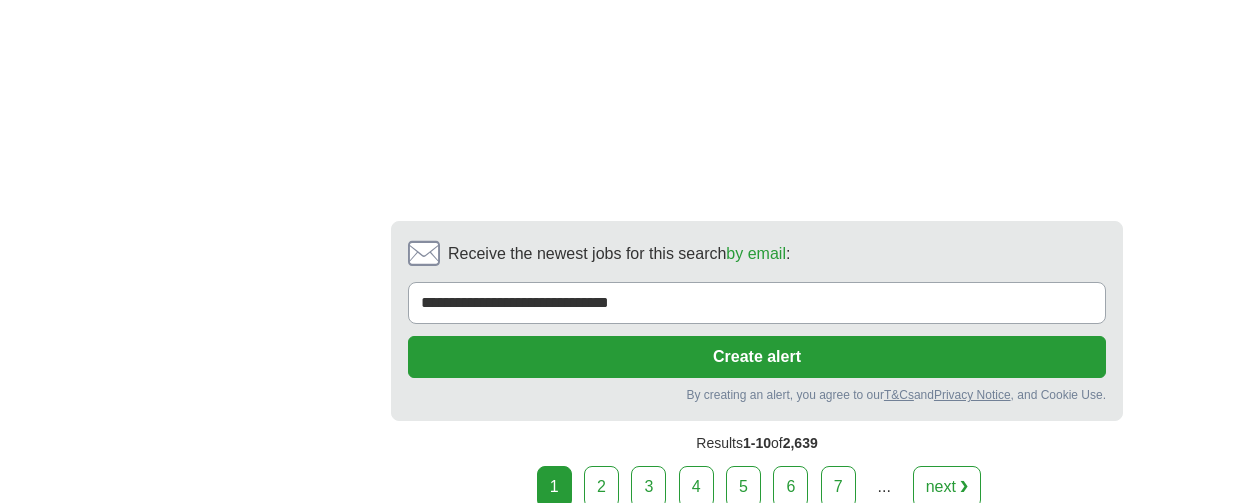 scroll, scrollTop: 4045, scrollLeft: 0, axis: vertical 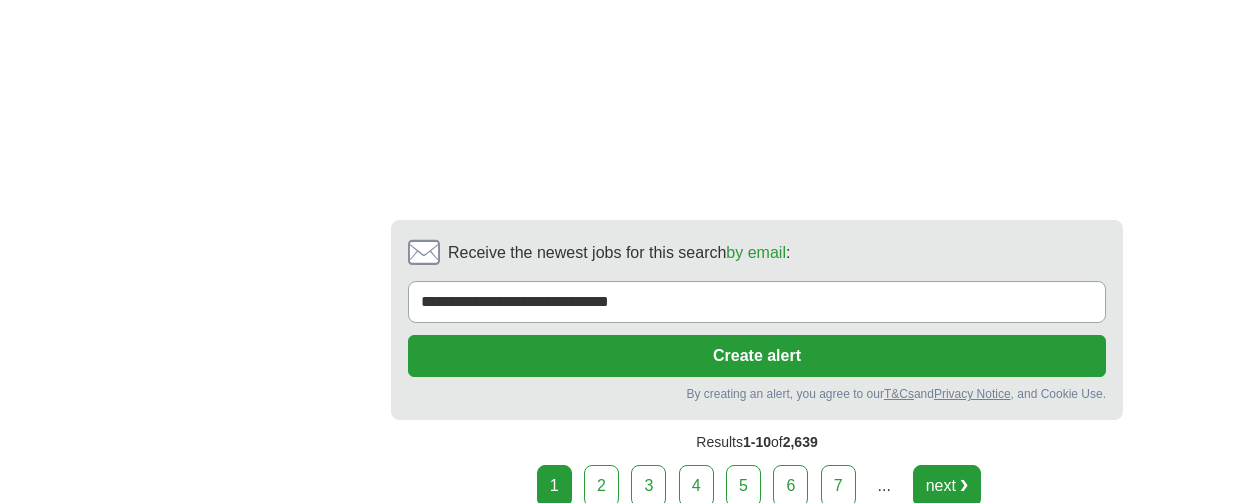click on "next ❯" at bounding box center [947, 486] 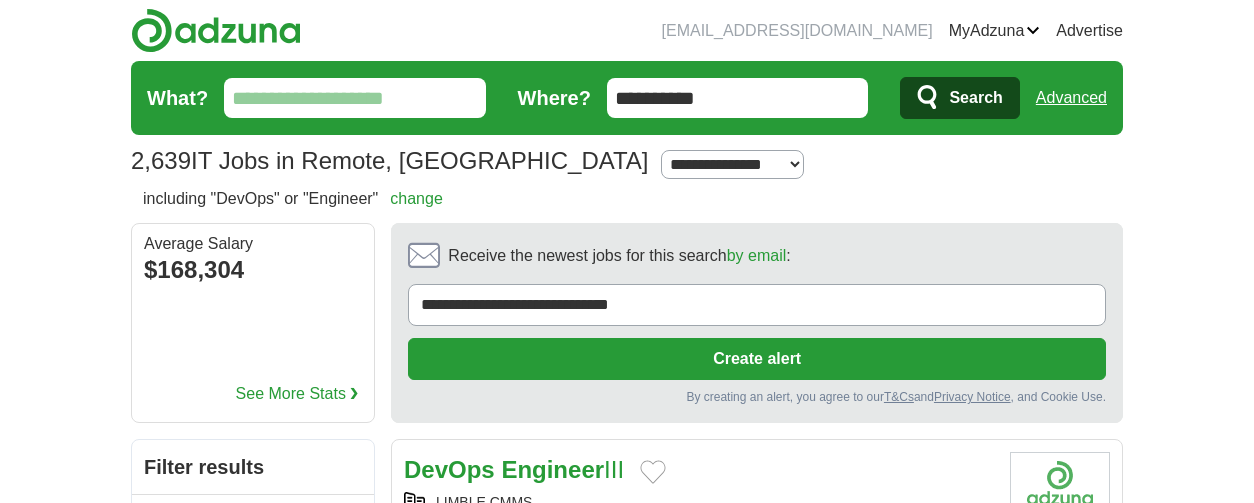 scroll, scrollTop: 0, scrollLeft: 0, axis: both 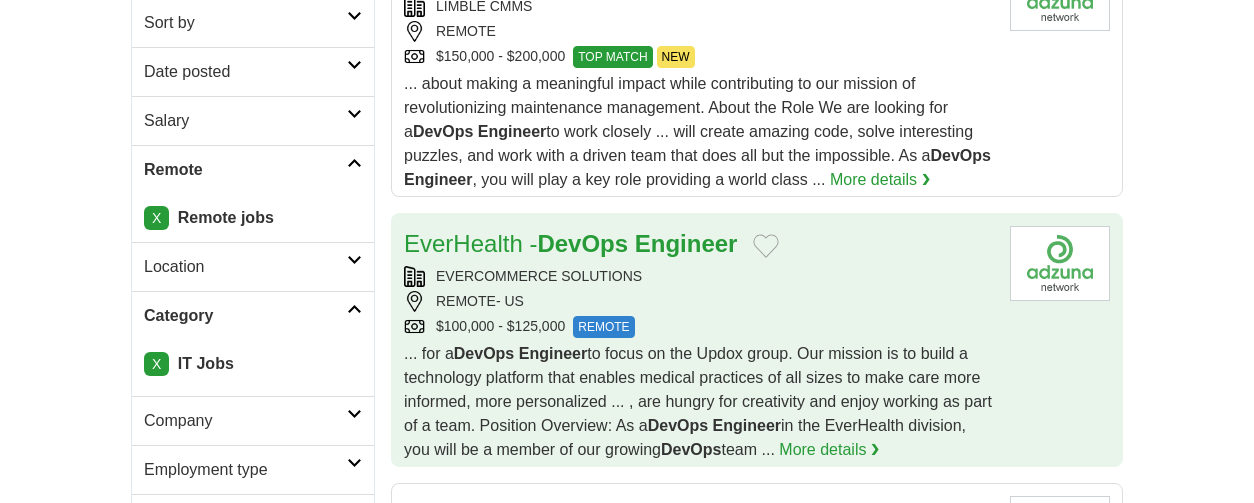 click on "REMOTE" at bounding box center [603, 327] 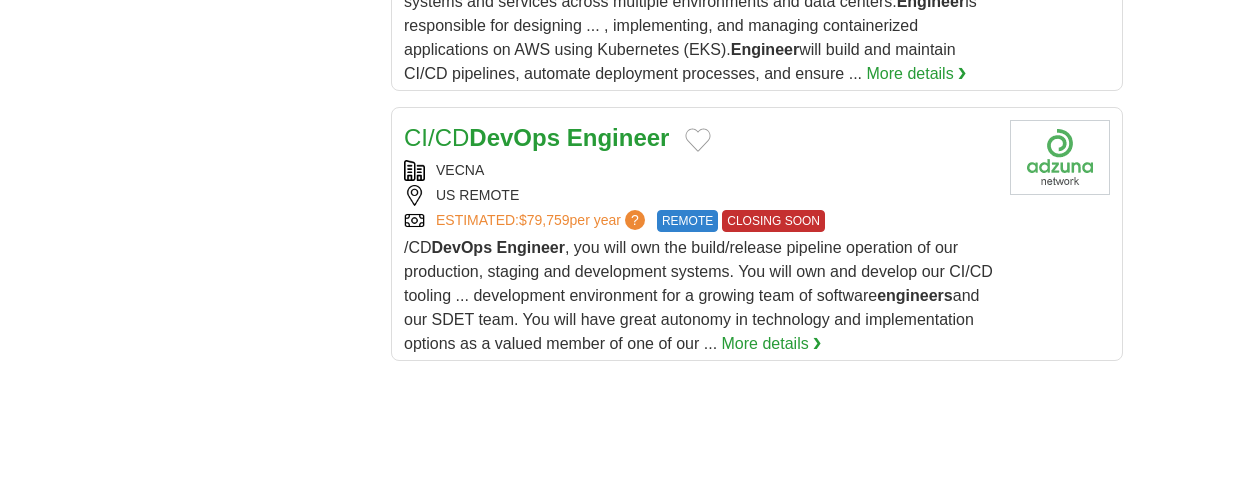 scroll, scrollTop: 3047, scrollLeft: 0, axis: vertical 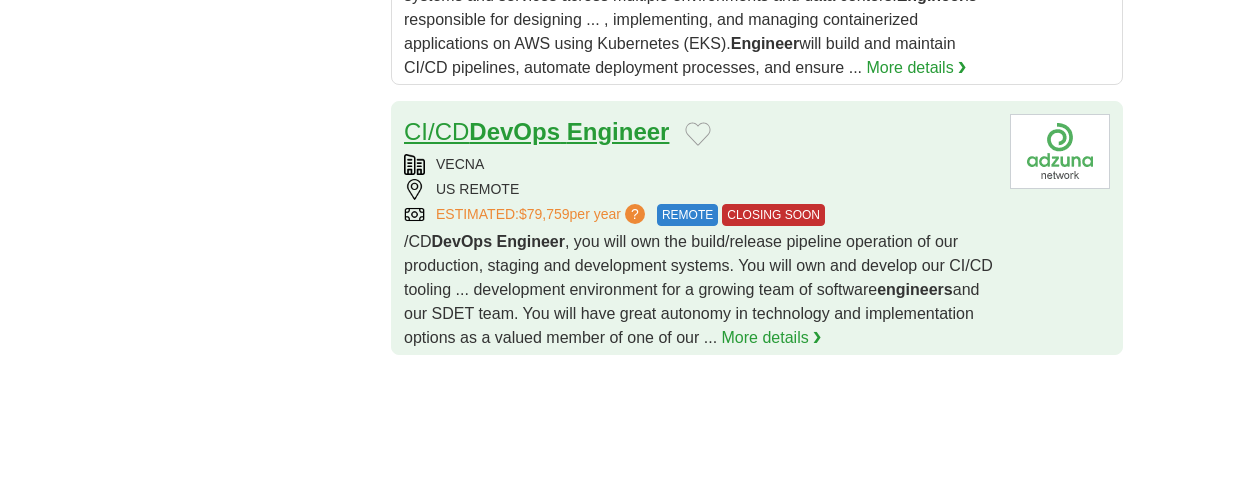 click on "Engineer" at bounding box center (618, 131) 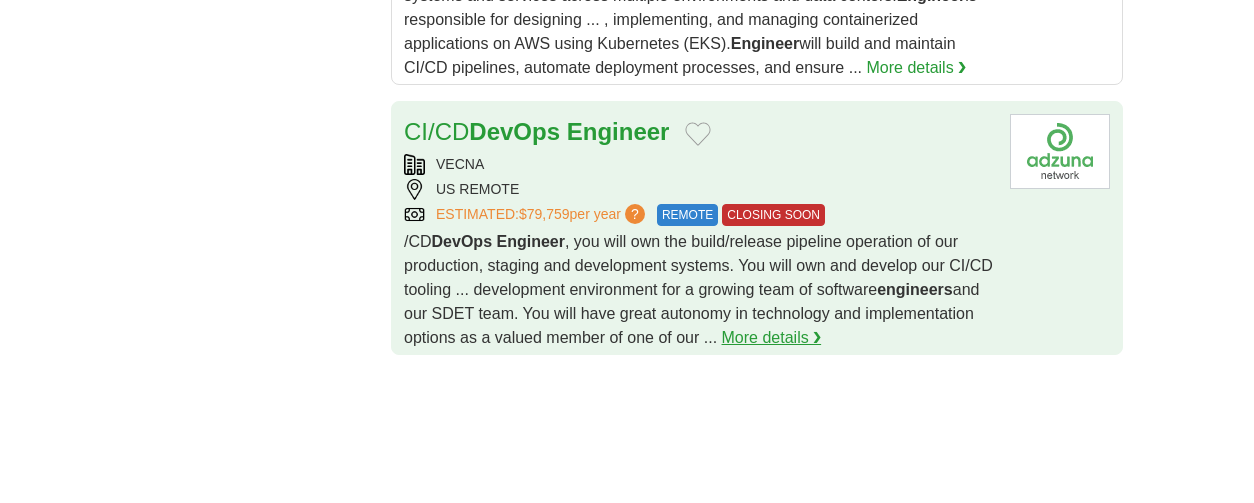 click on "More details ❯" at bounding box center [772, 338] 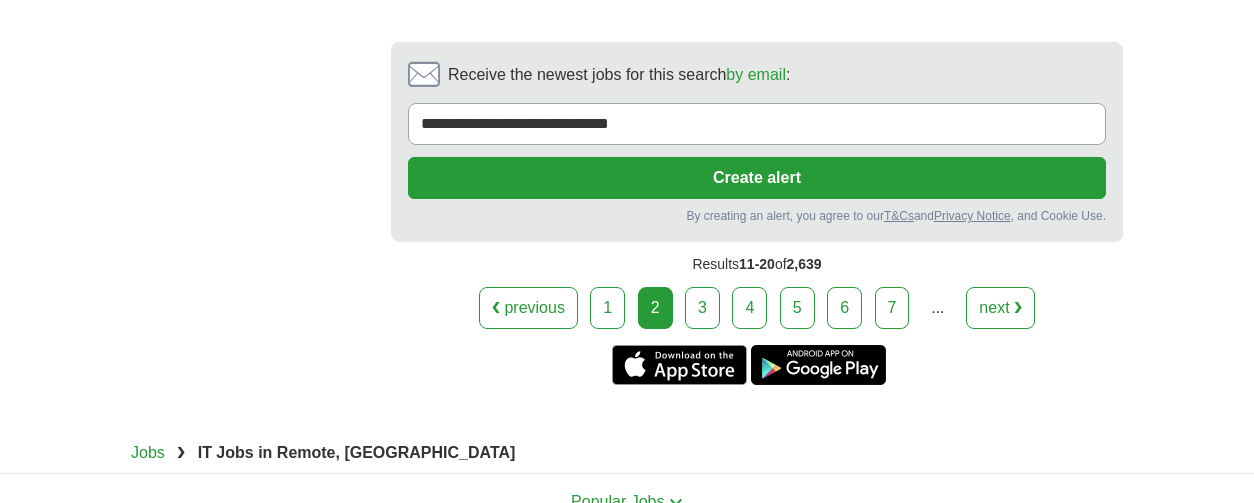 scroll, scrollTop: 4363, scrollLeft: 0, axis: vertical 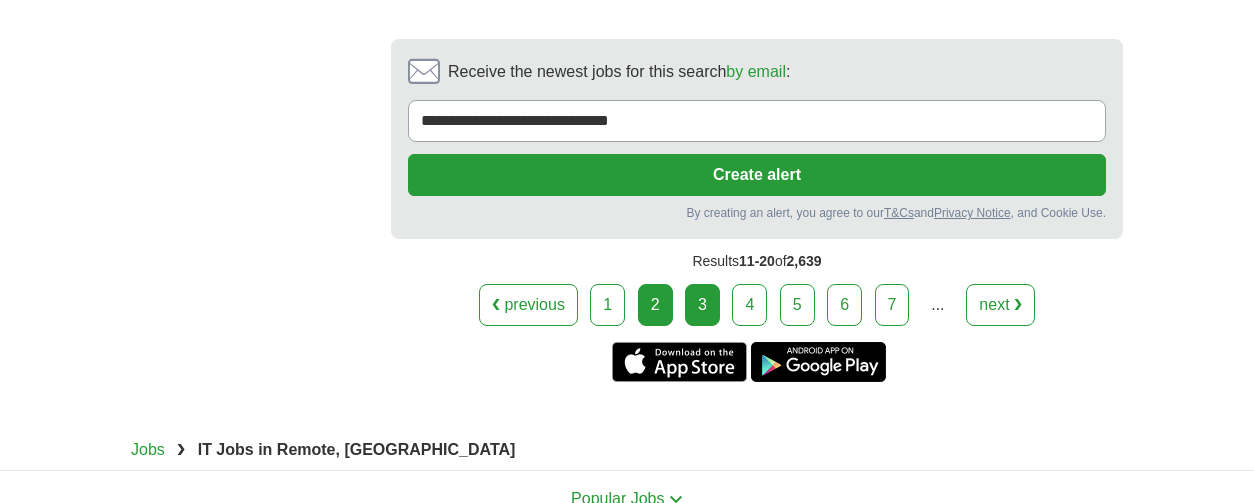 click on "3" at bounding box center [702, 305] 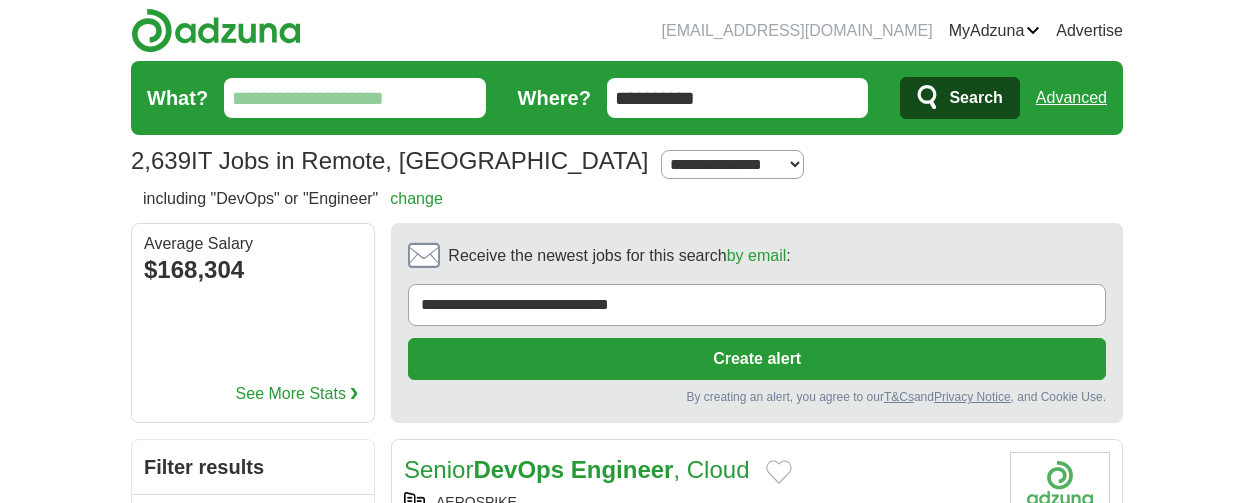 scroll, scrollTop: 0, scrollLeft: 0, axis: both 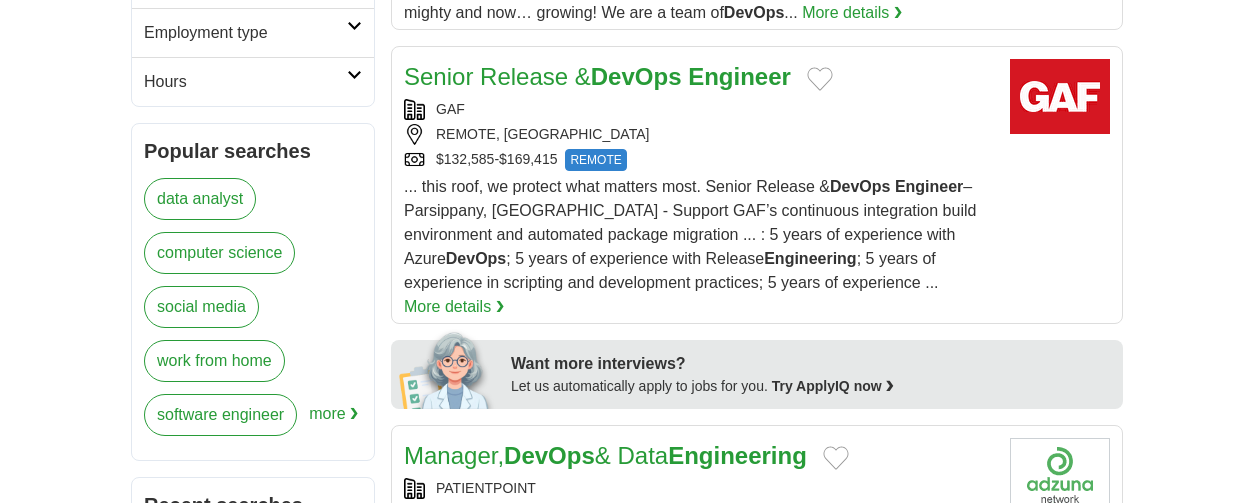 click on "...  this roof, we protect what matters most. Senior Release &  DevOps   Engineer  – [PERSON_NAME], [GEOGRAPHIC_DATA] - Support GAF’s continuous integration build environment and automated package migration ... : 5 years of experience with Azure  DevOps ; 5 years of experience with Release  Engineering ; 5 years of experience in scripting and development practices; 5 years of experience ..." at bounding box center (690, 234) 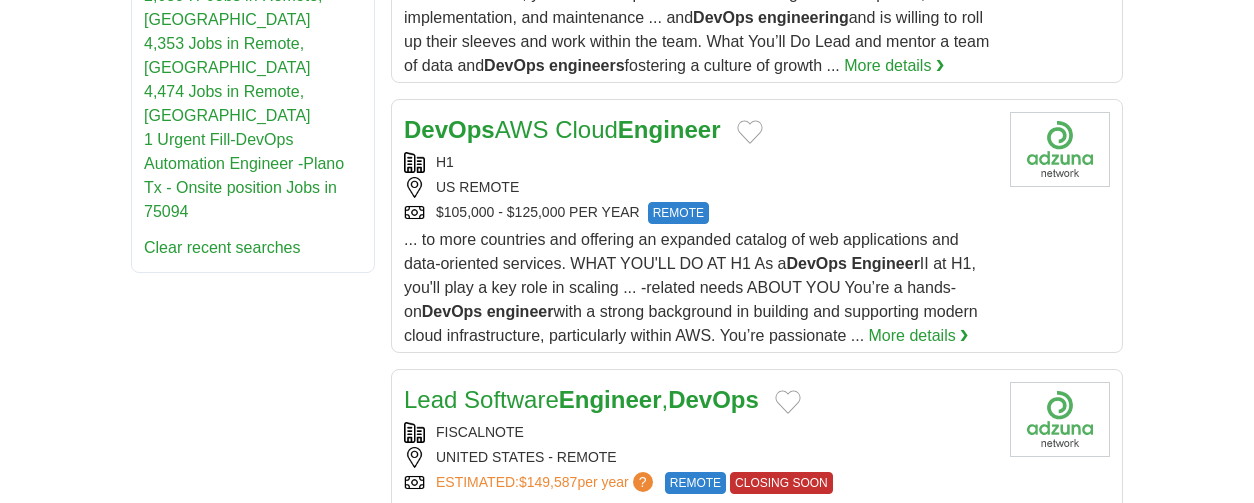 scroll, scrollTop: 1530, scrollLeft: 0, axis: vertical 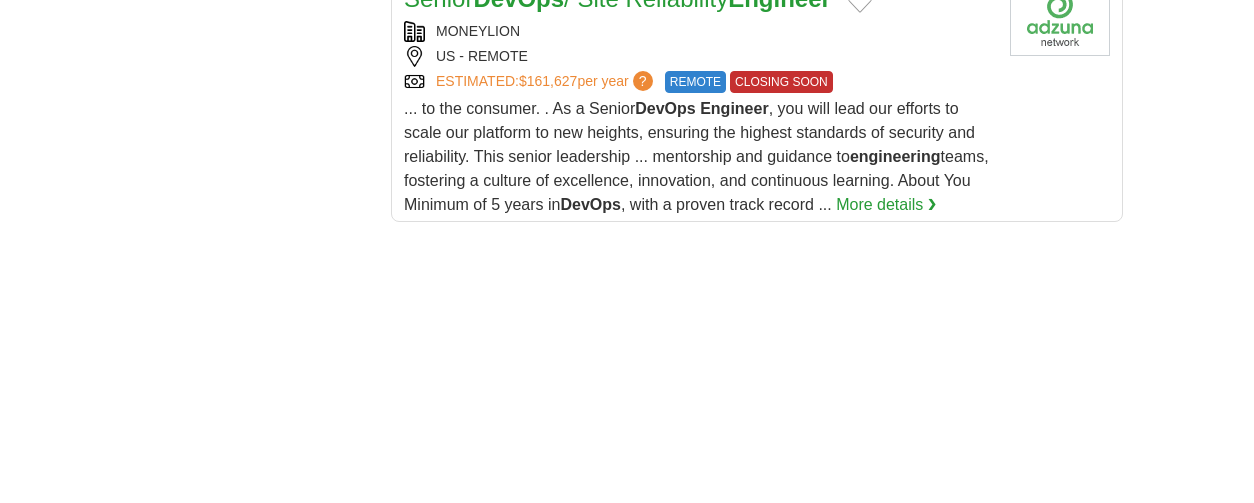 drag, startPoint x: 257, startPoint y: 393, endPoint x: 195, endPoint y: 405, distance: 63.15061 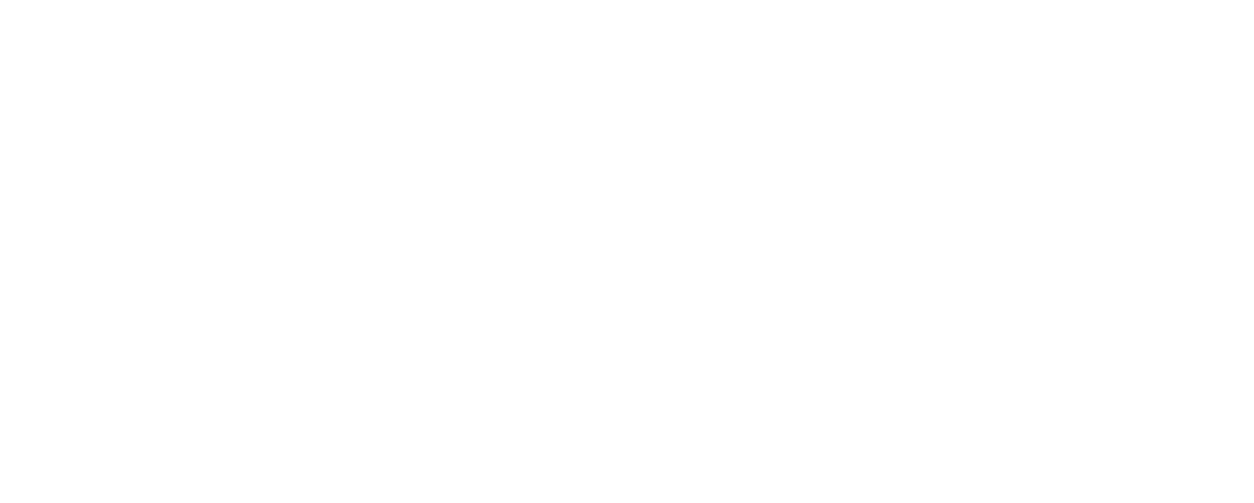 scroll, scrollTop: 3802, scrollLeft: 0, axis: vertical 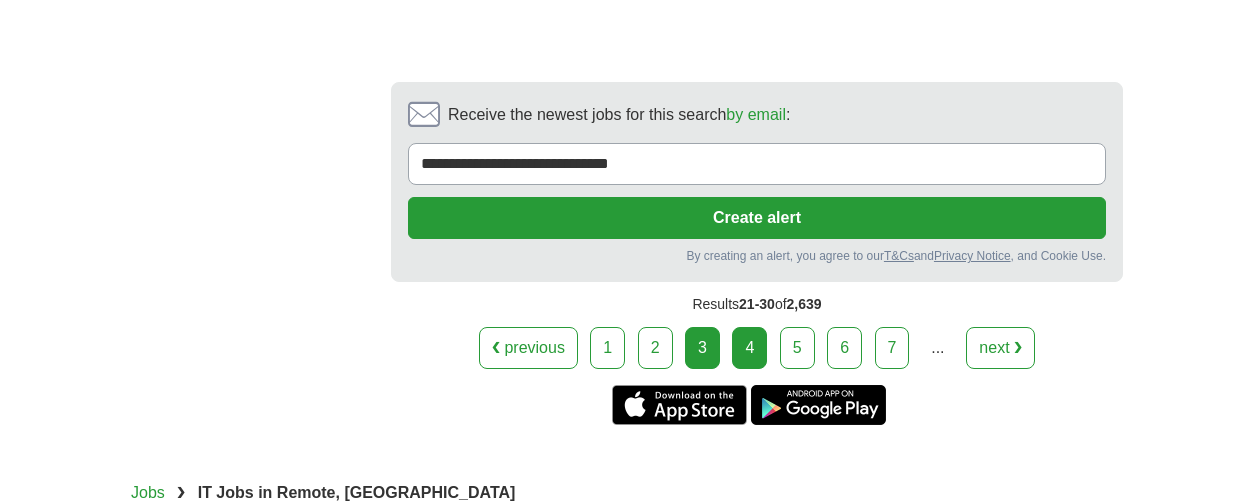 click on "4" at bounding box center [749, 348] 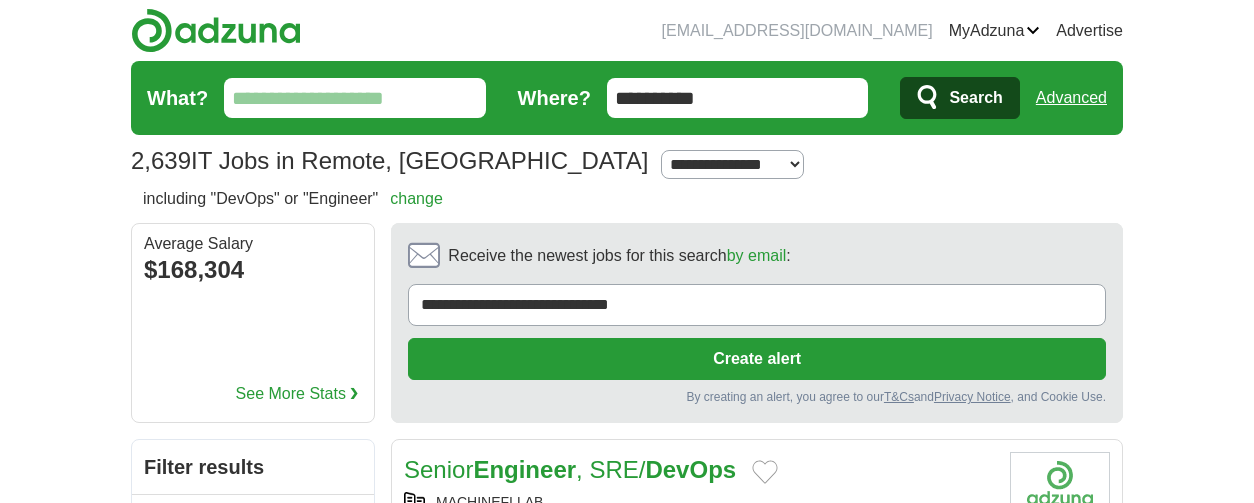 scroll, scrollTop: 0, scrollLeft: 0, axis: both 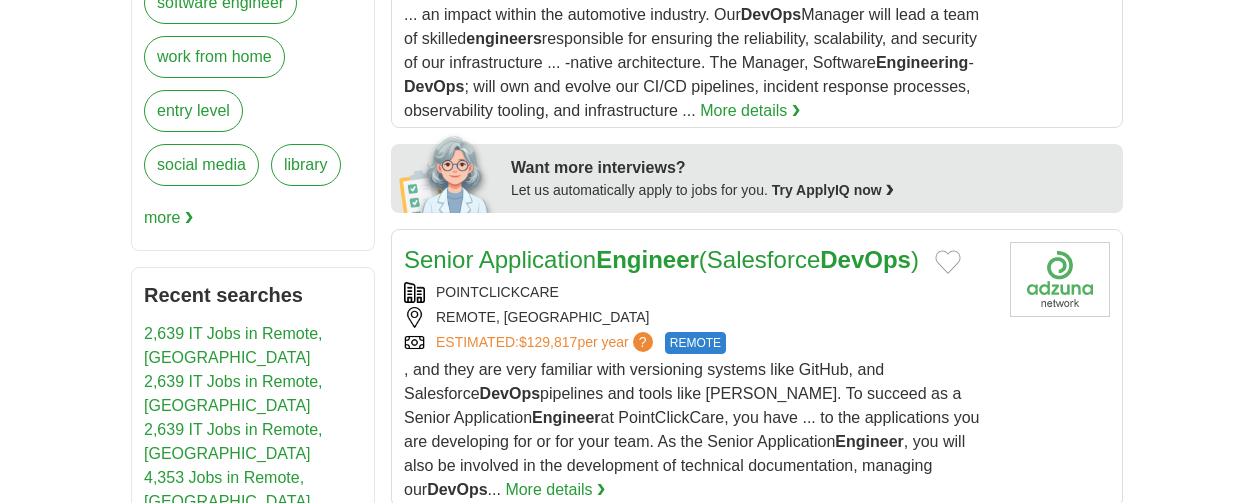 click on "ESTIMATED:
$129,817
per year
?" at bounding box center [546, 343] 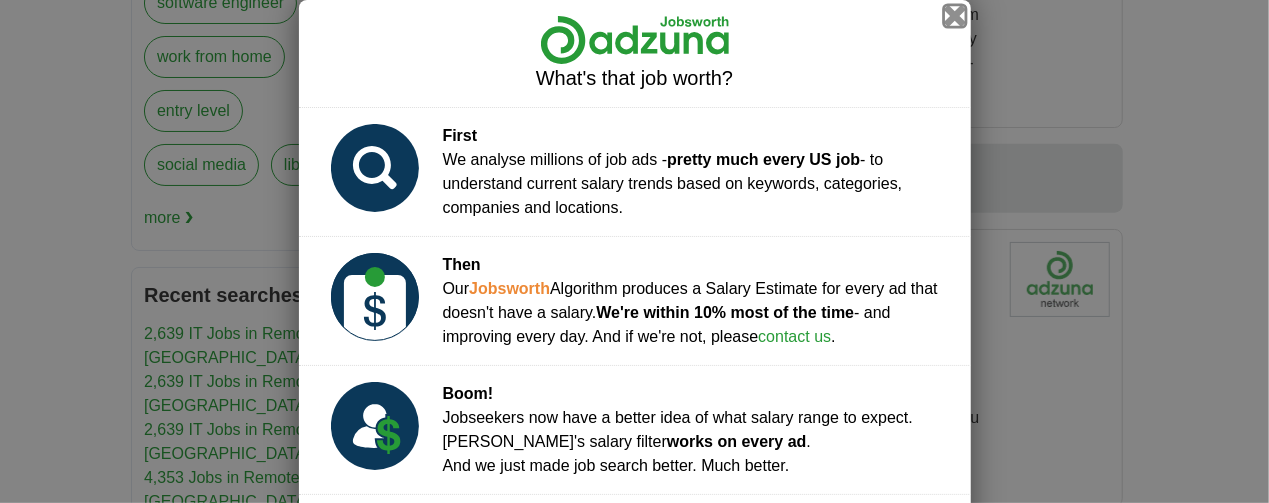 click at bounding box center [954, 16] 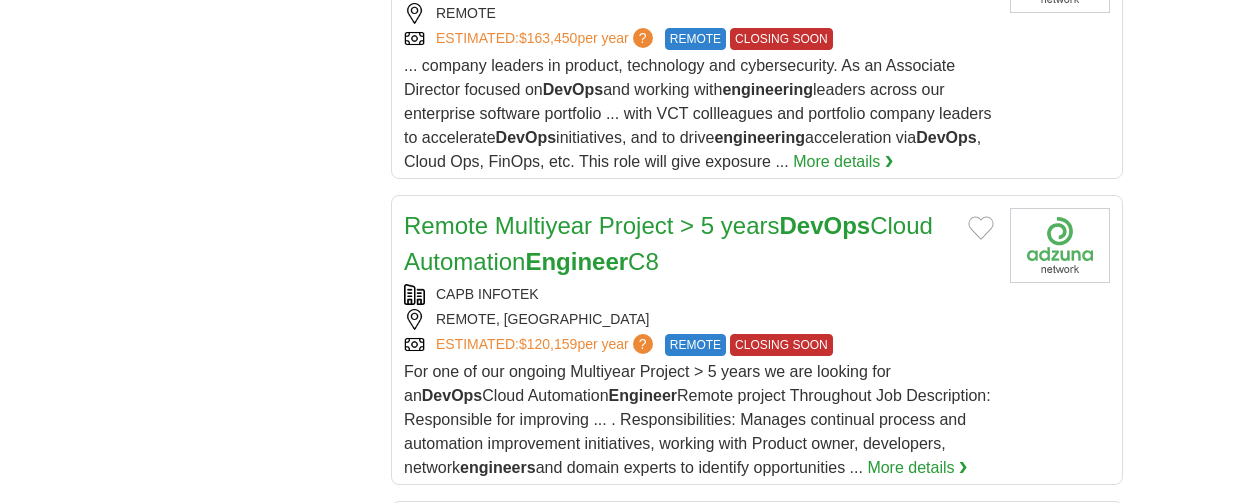 scroll, scrollTop: 2367, scrollLeft: 0, axis: vertical 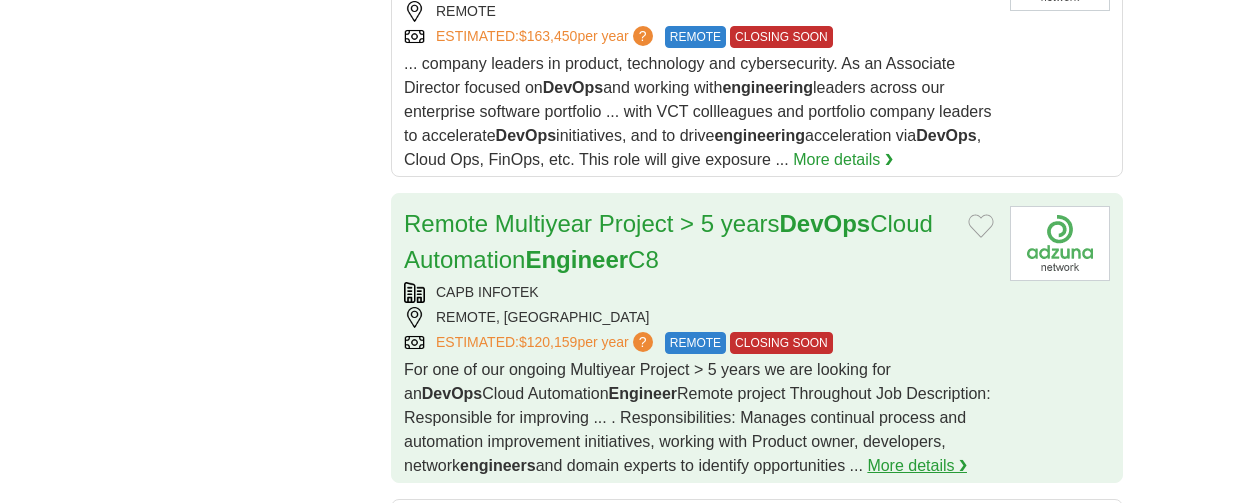 click on "More details ❯" at bounding box center [917, 466] 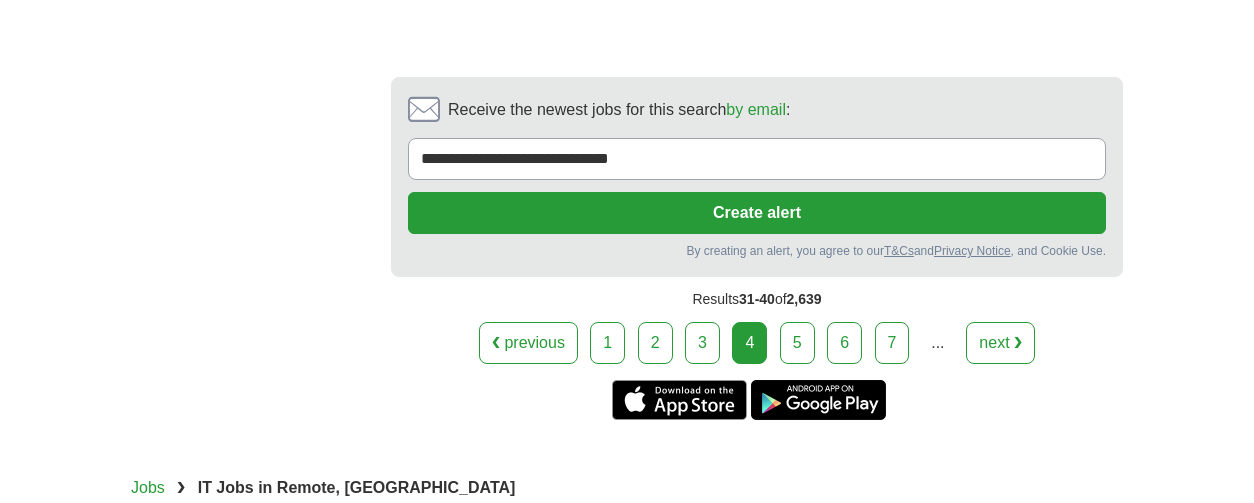 scroll, scrollTop: 4528, scrollLeft: 0, axis: vertical 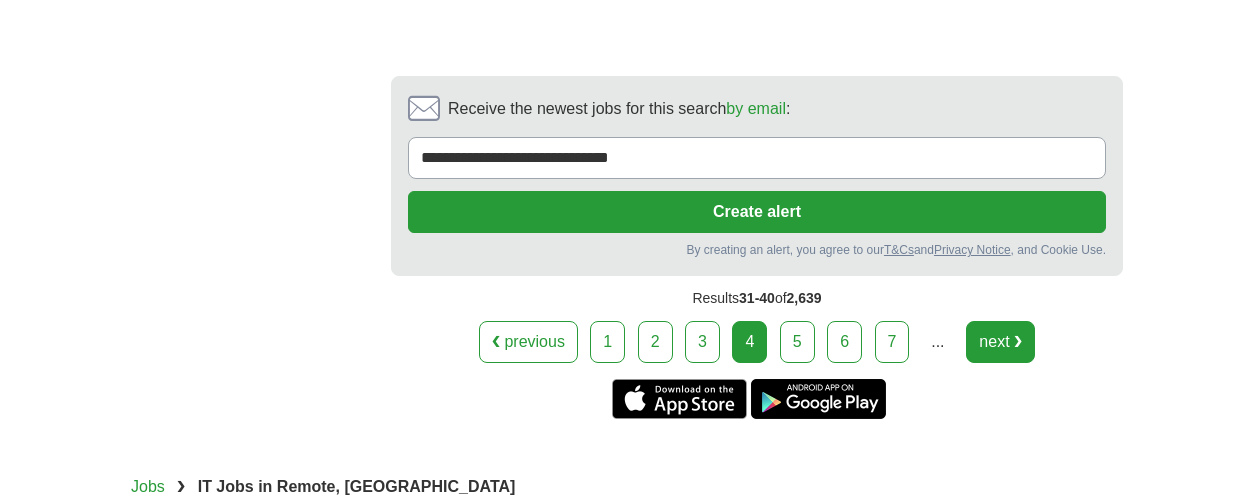 click on "next ❯" at bounding box center [1000, 342] 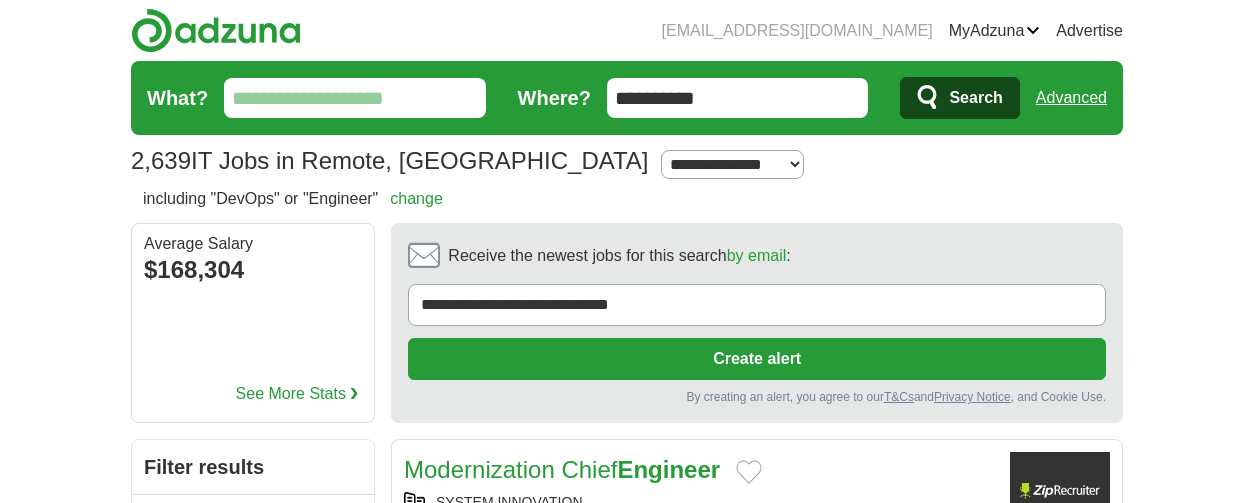 scroll, scrollTop: 0, scrollLeft: 0, axis: both 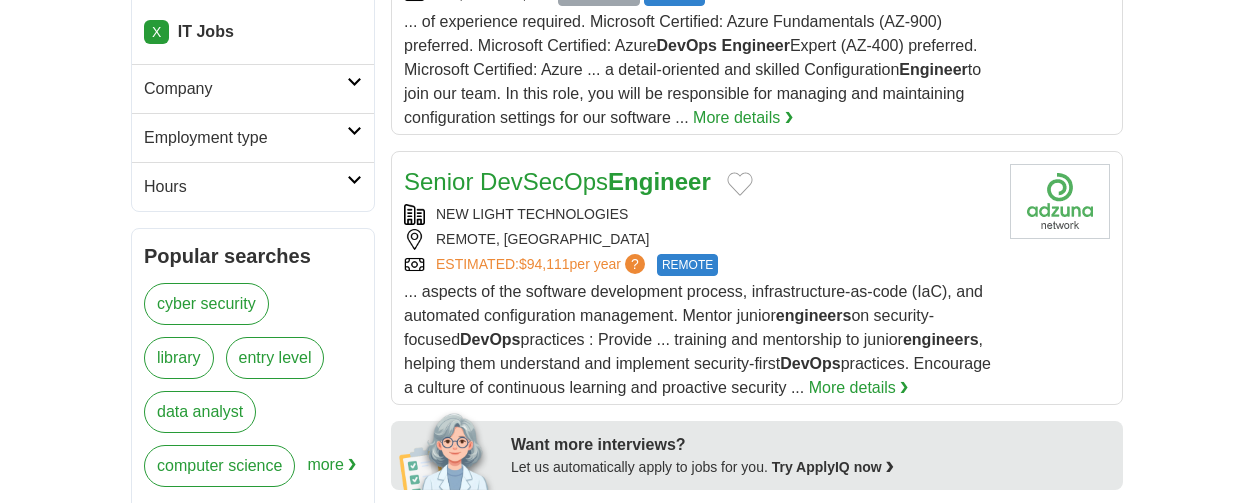 click on "entry level" at bounding box center (275, 358) 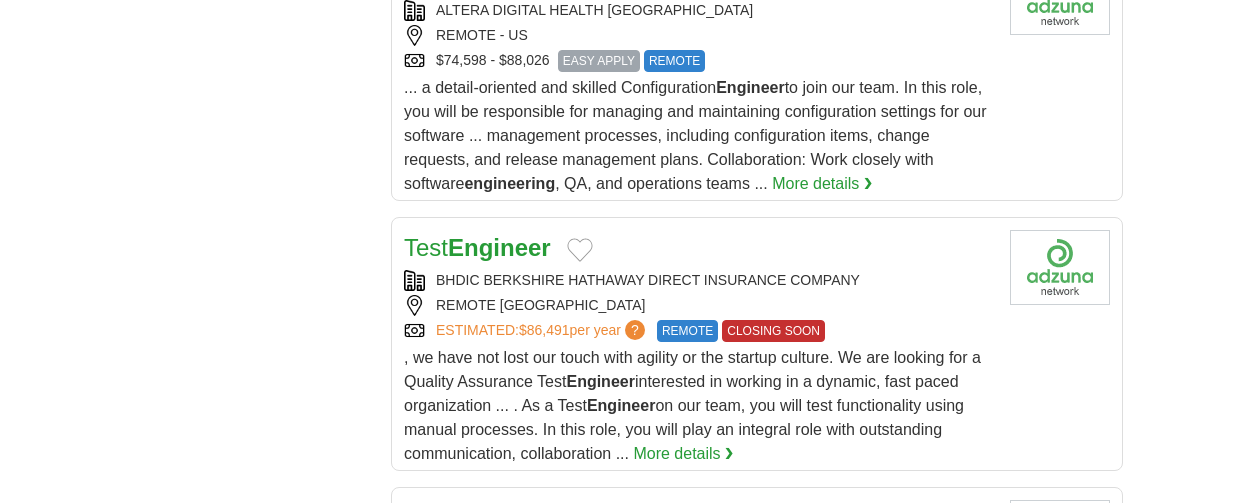 scroll, scrollTop: 2396, scrollLeft: 0, axis: vertical 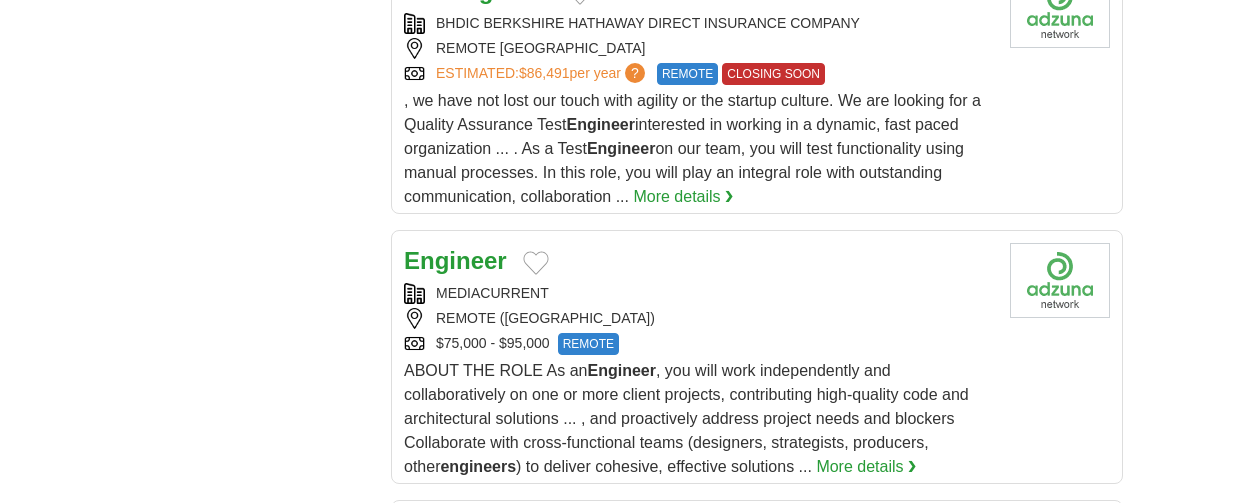 drag, startPoint x: 176, startPoint y: 249, endPoint x: 74, endPoint y: 215, distance: 107.51744 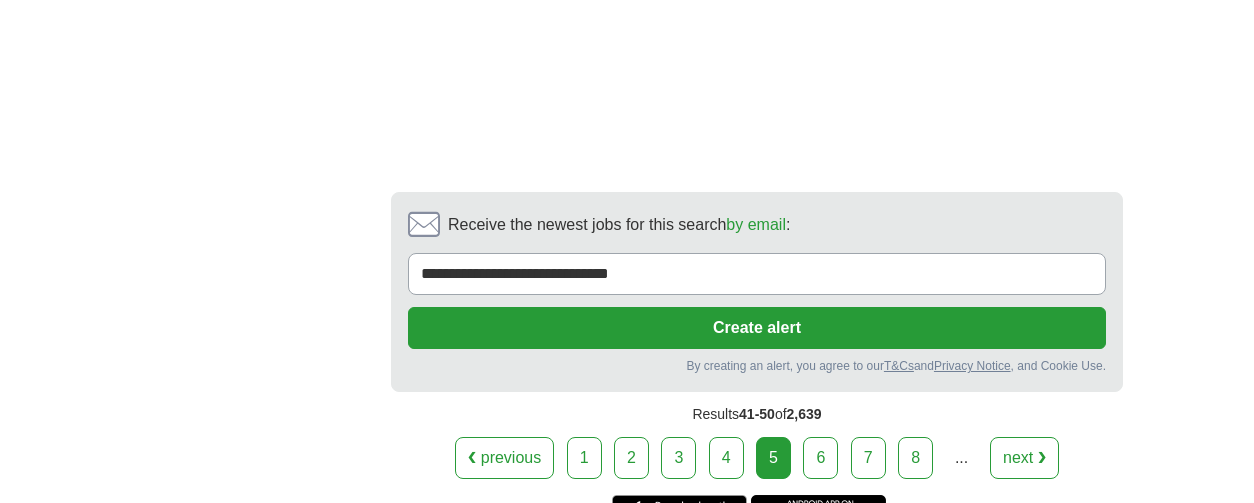 scroll, scrollTop: 4182, scrollLeft: 0, axis: vertical 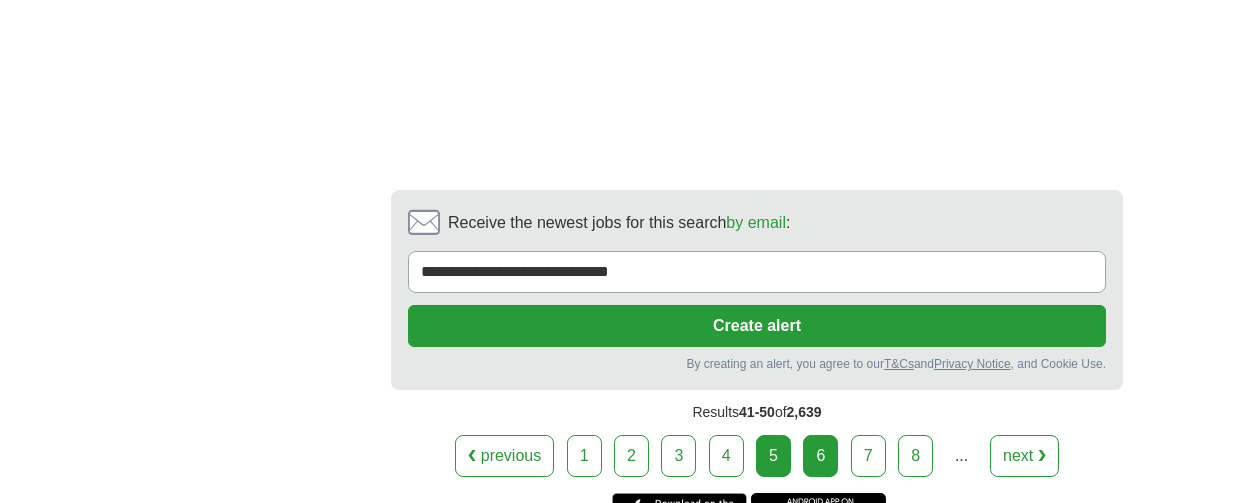 click on "6" at bounding box center (820, 456) 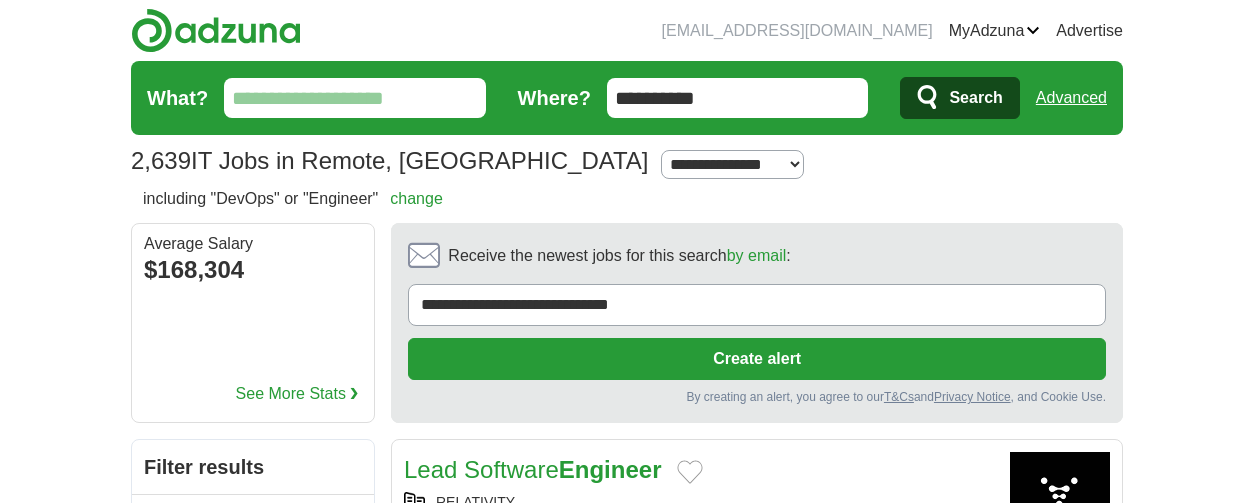 scroll, scrollTop: 0, scrollLeft: 0, axis: both 